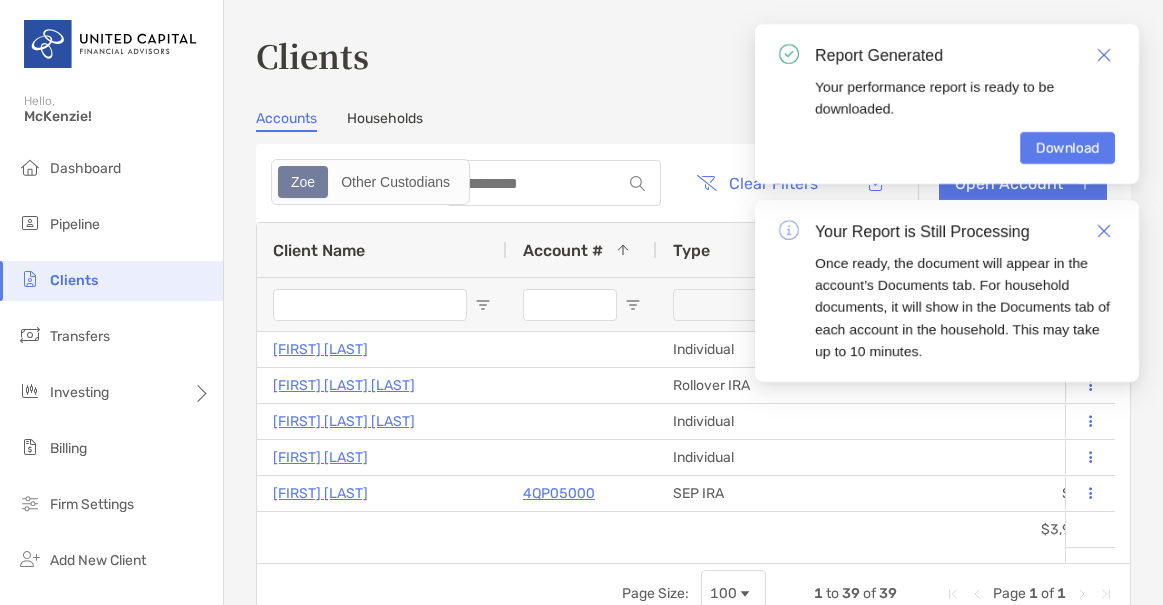 scroll, scrollTop: 0, scrollLeft: 0, axis: both 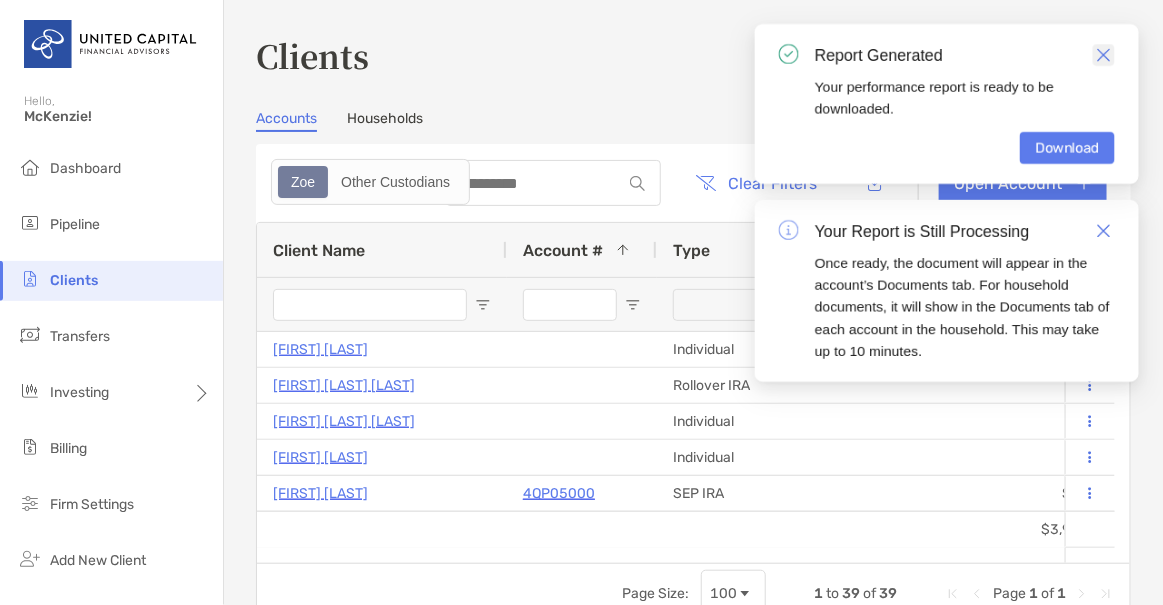 click at bounding box center (1104, 55) 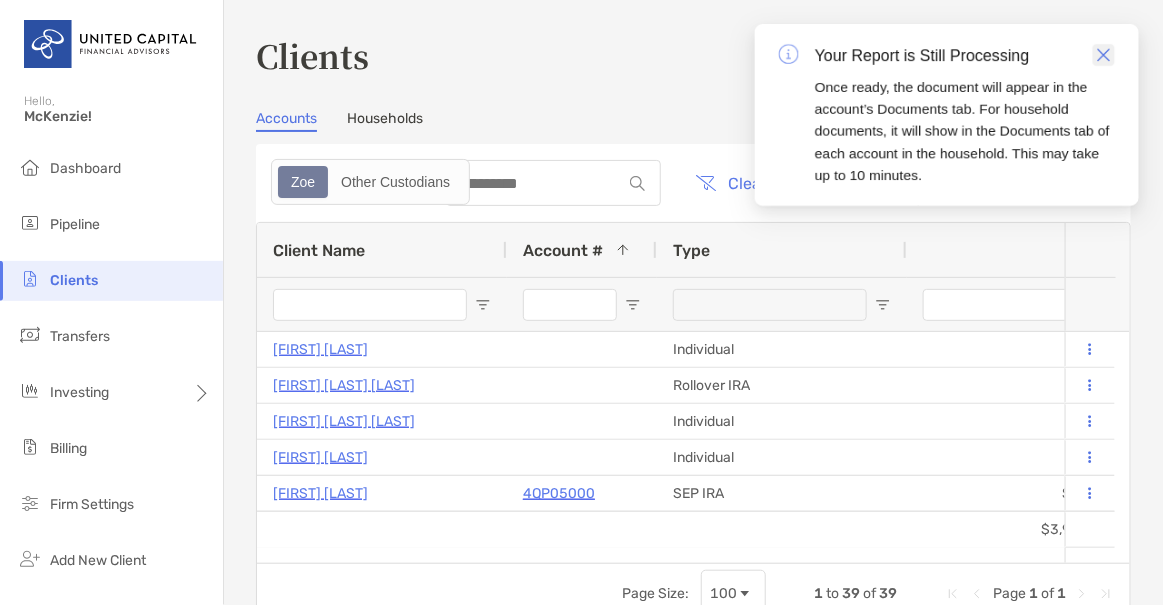 click at bounding box center (1104, 55) 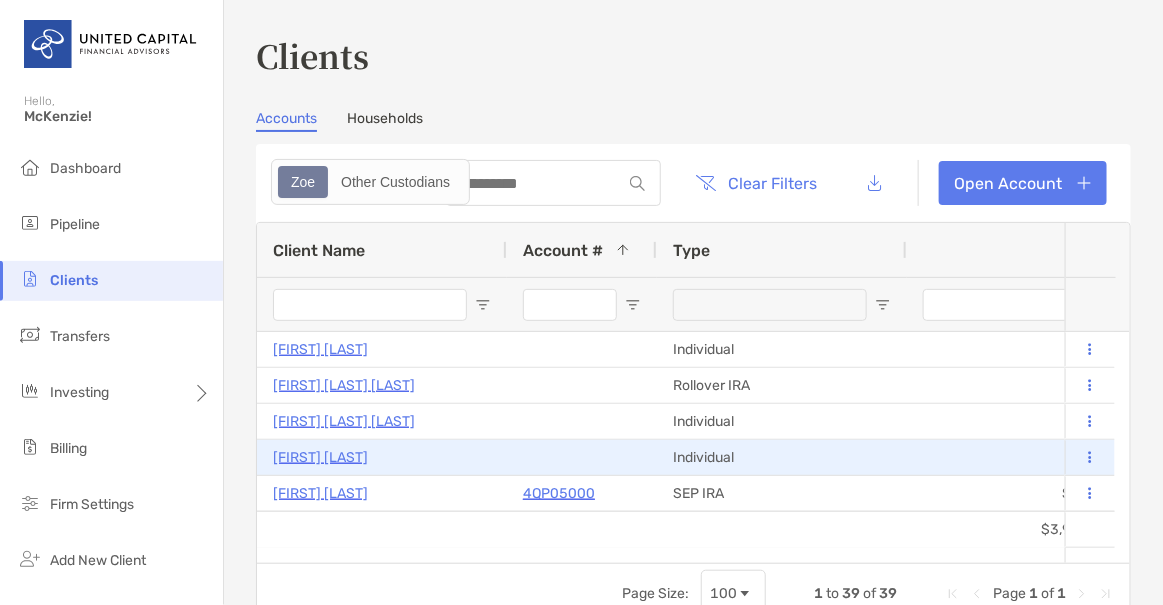 scroll, scrollTop: 121, scrollLeft: 0, axis: vertical 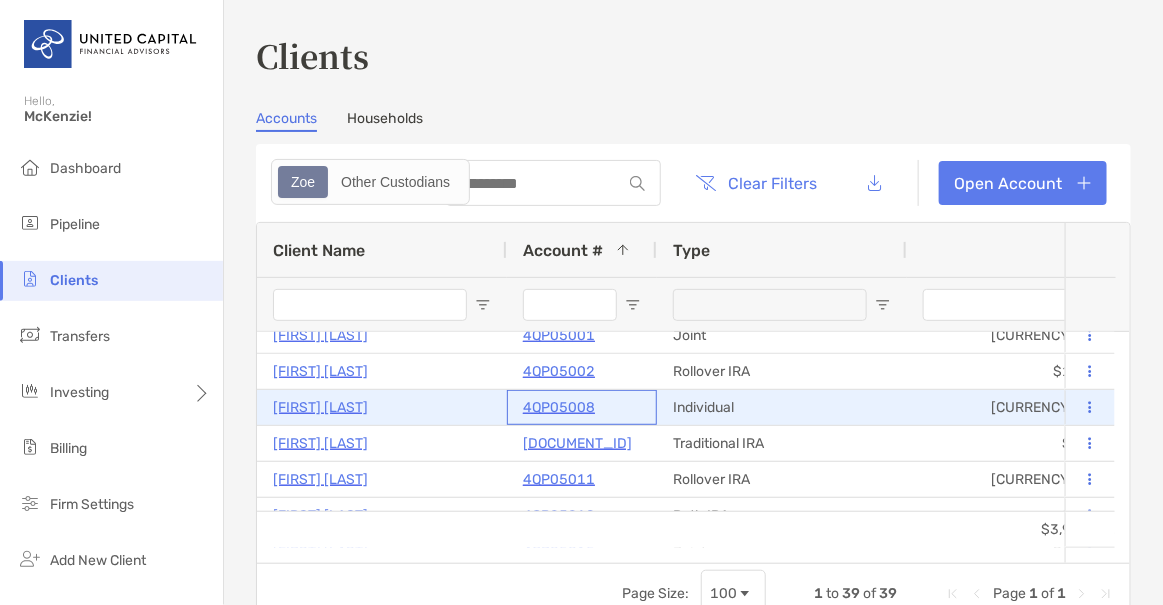 click on "4QP05008" at bounding box center (559, 407) 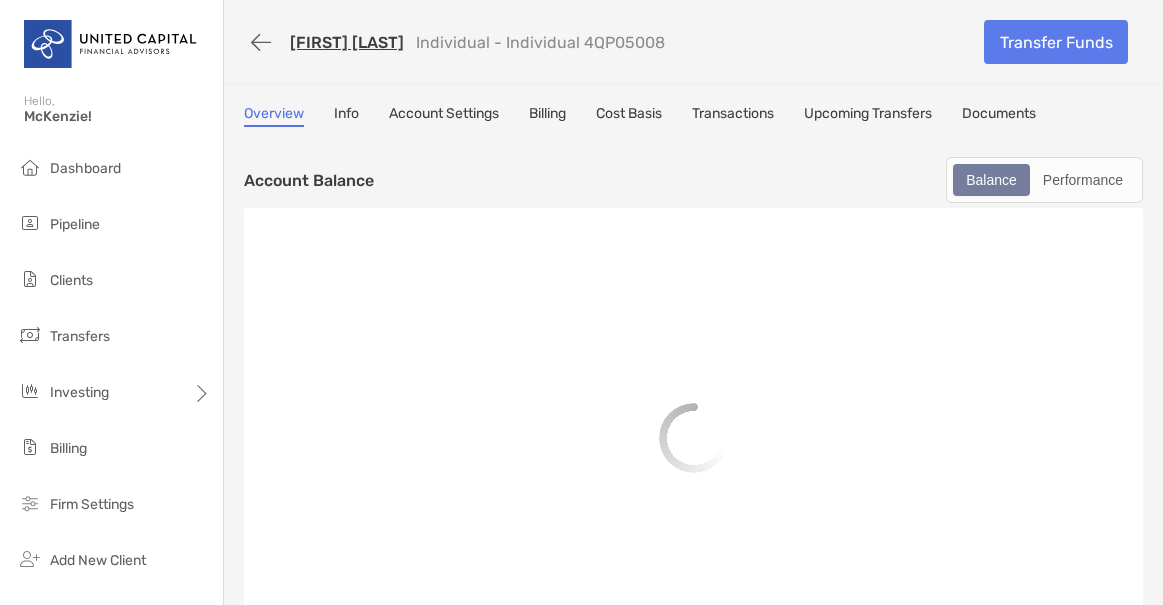 scroll, scrollTop: 0, scrollLeft: 0, axis: both 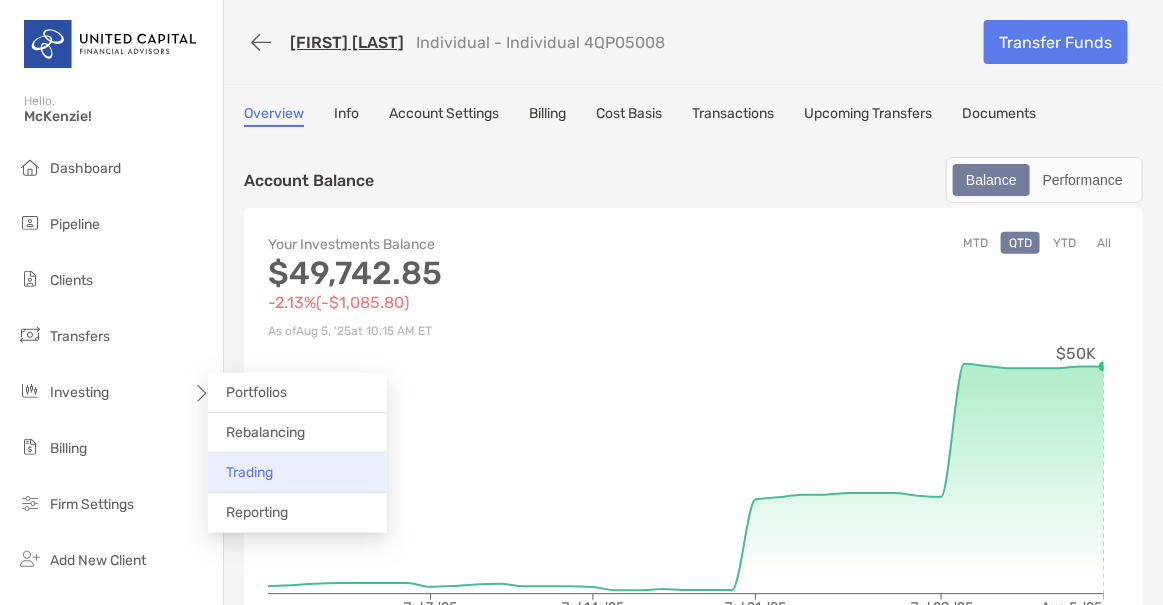 click on "Trading" at bounding box center (297, 473) 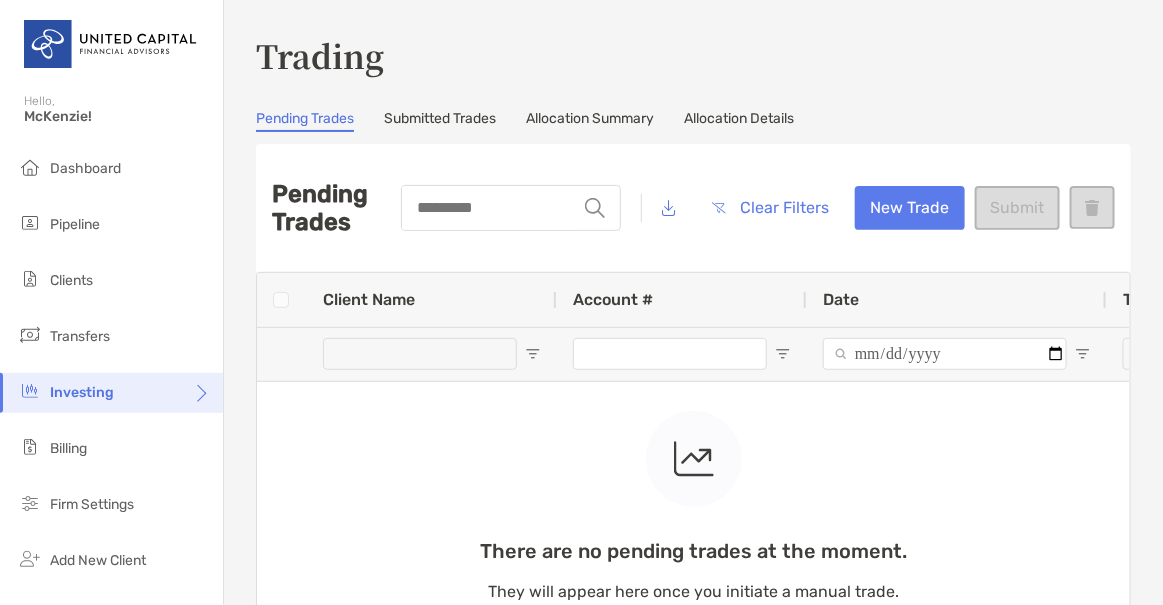 click on "There are no pending trades at the moment. They will appear here once you initiate a manual trade. Start Trading" at bounding box center [693, 492] 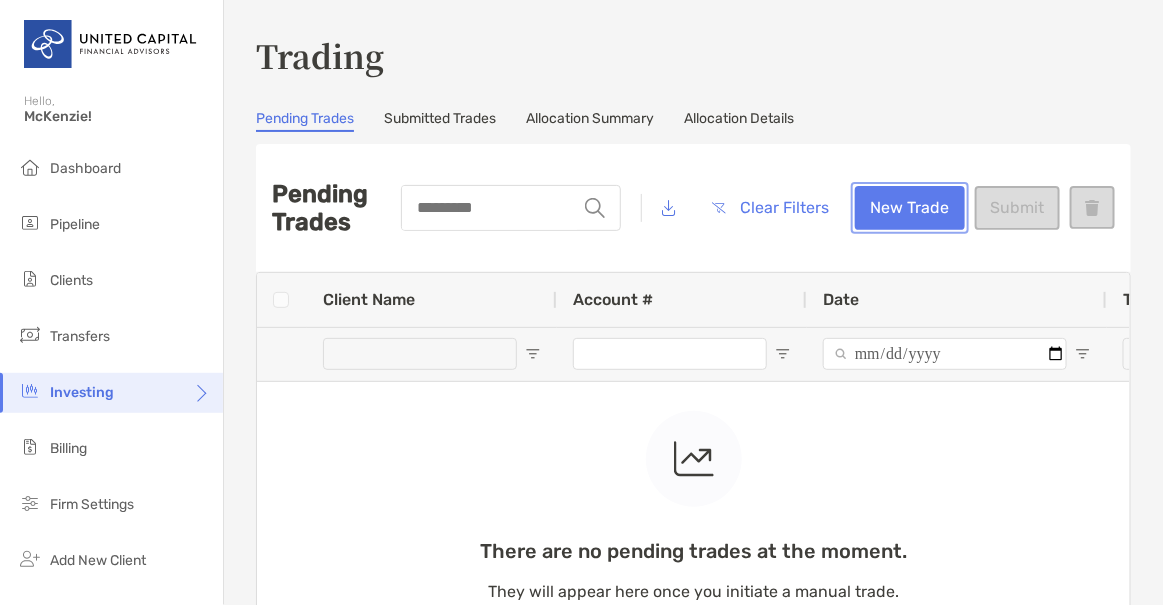 click on "New Trade" at bounding box center (910, 208) 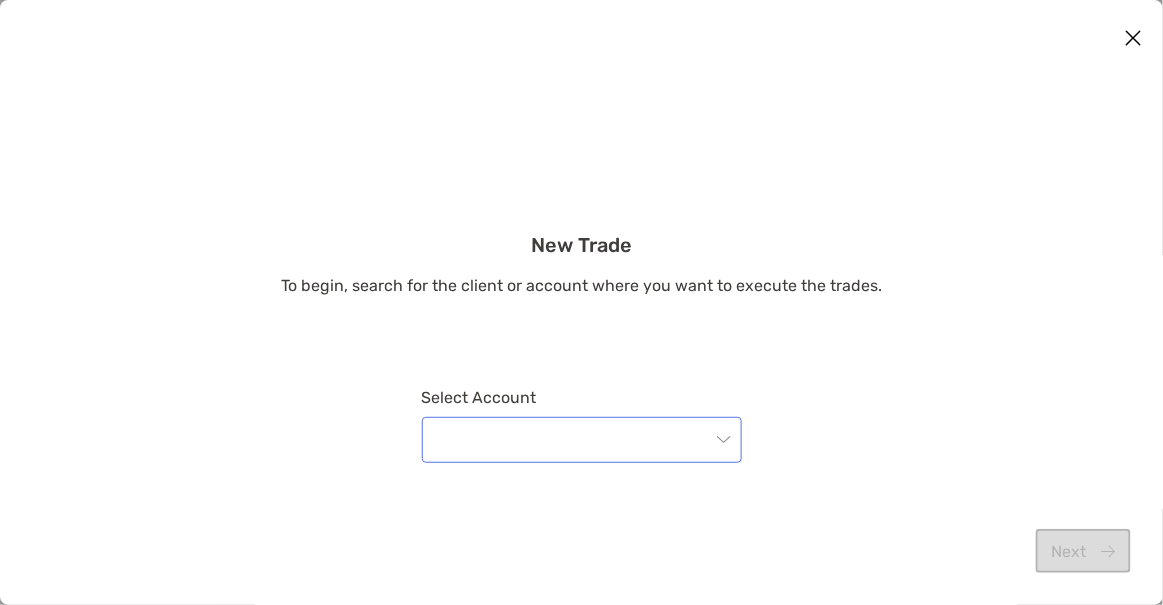 click at bounding box center (572, 440) 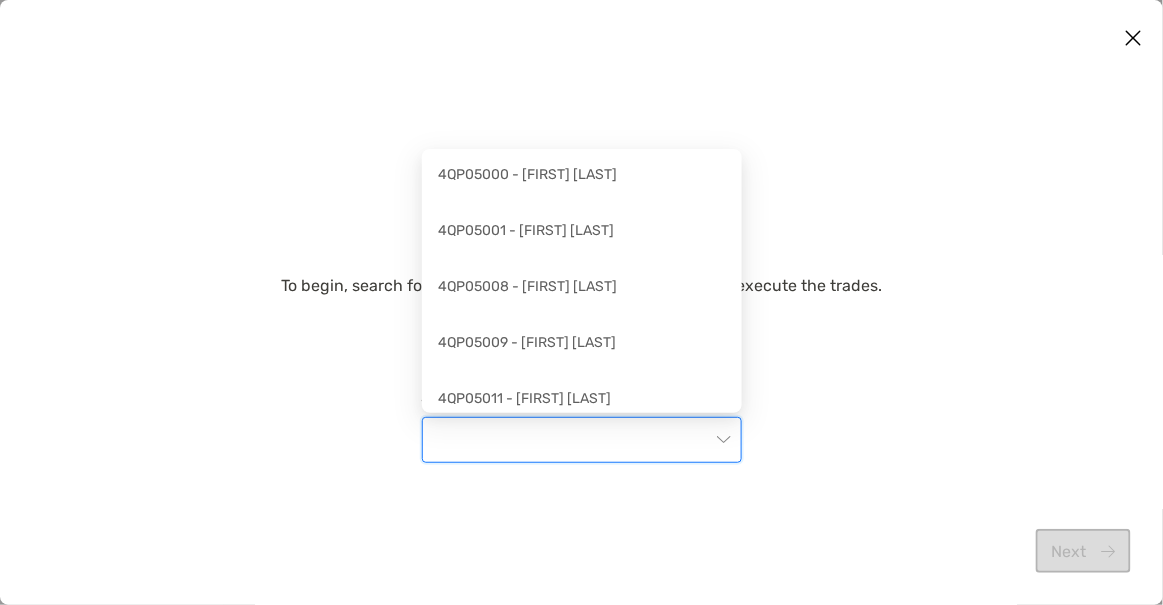 scroll, scrollTop: 1412, scrollLeft: 0, axis: vertical 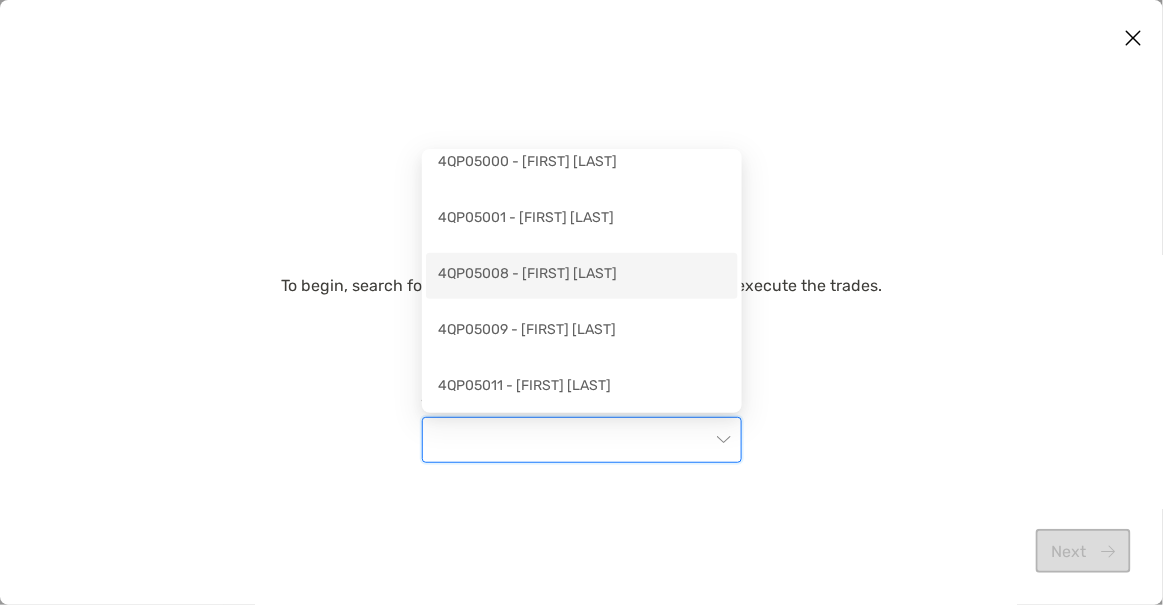 click on "4QP05008 - Gabrielle Harrison" at bounding box center [582, 275] 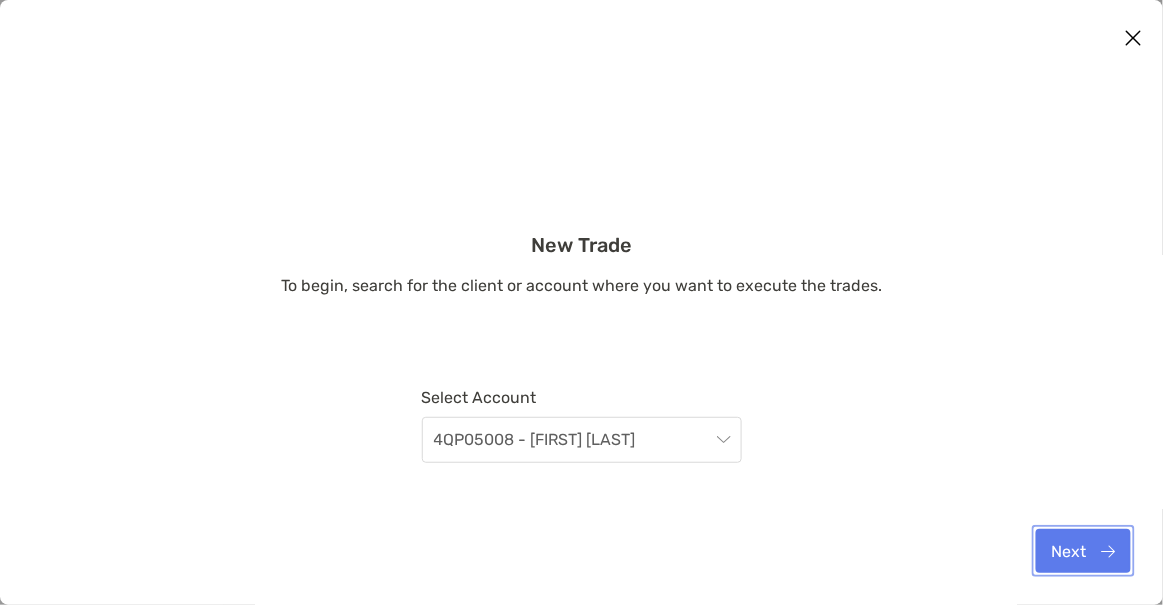 click on "Next" at bounding box center [1083, 551] 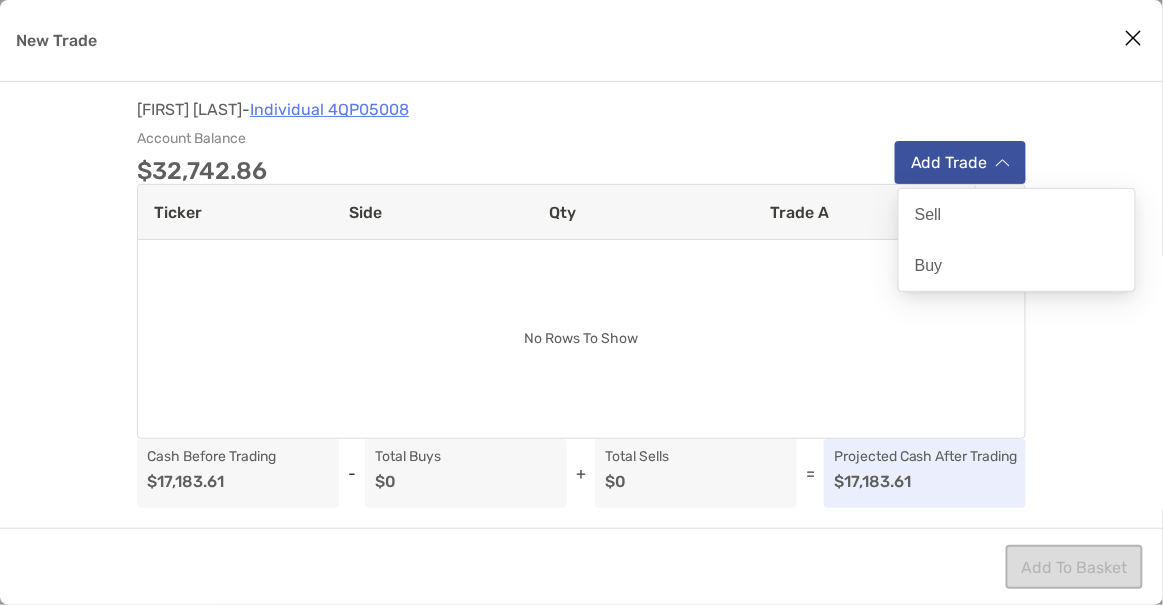 click on "Add Trade" at bounding box center [960, 162] 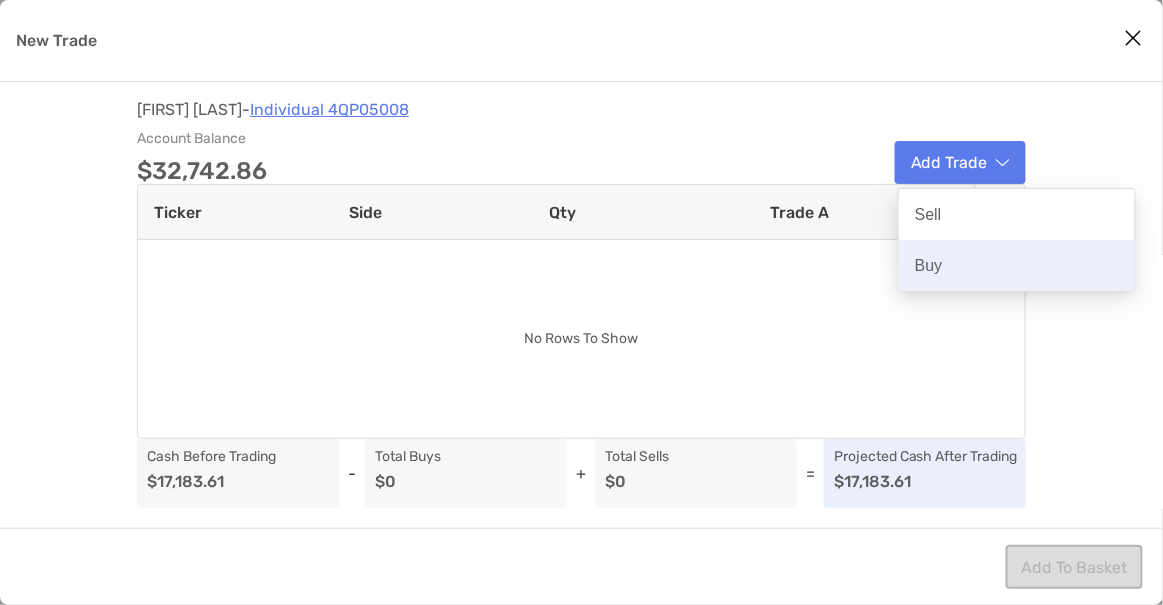 click on "Buy" at bounding box center [1017, 265] 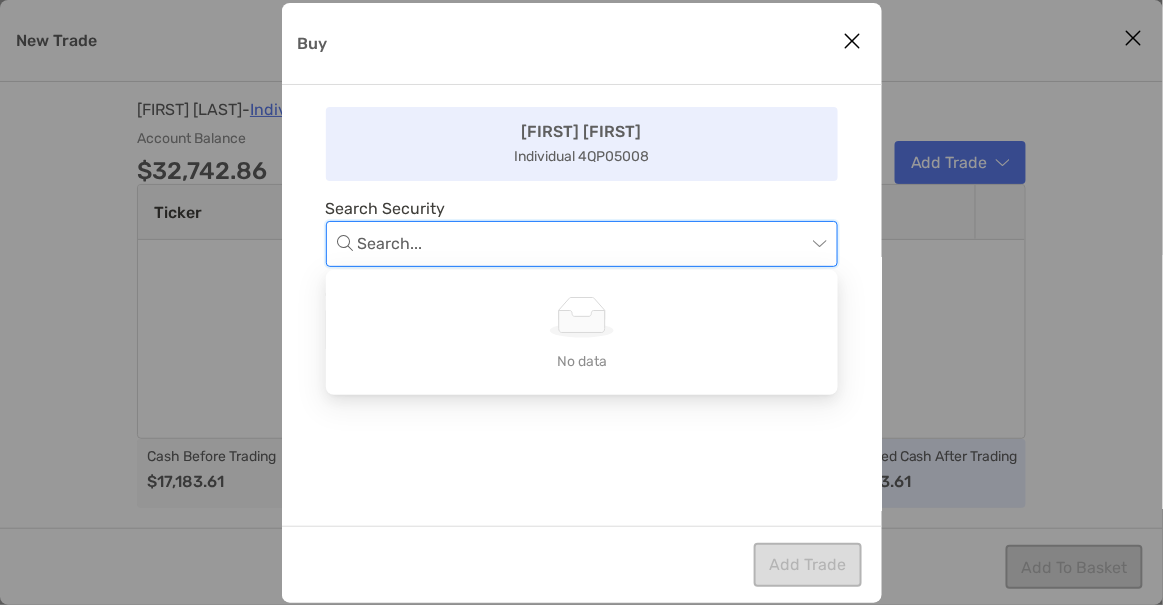 click at bounding box center [582, 244] 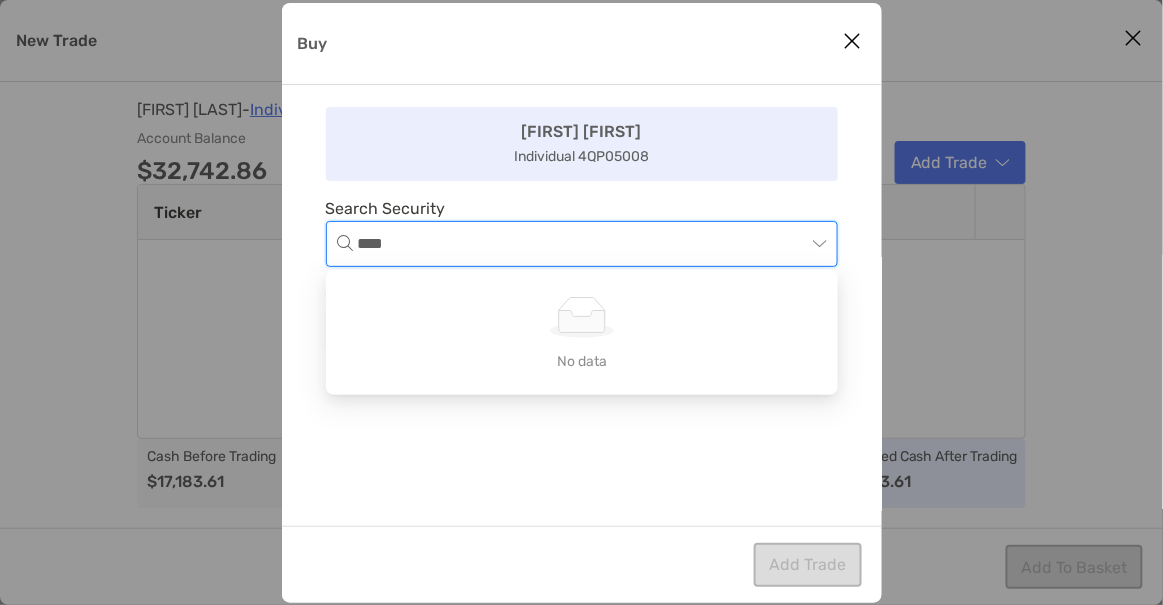 type on "*****" 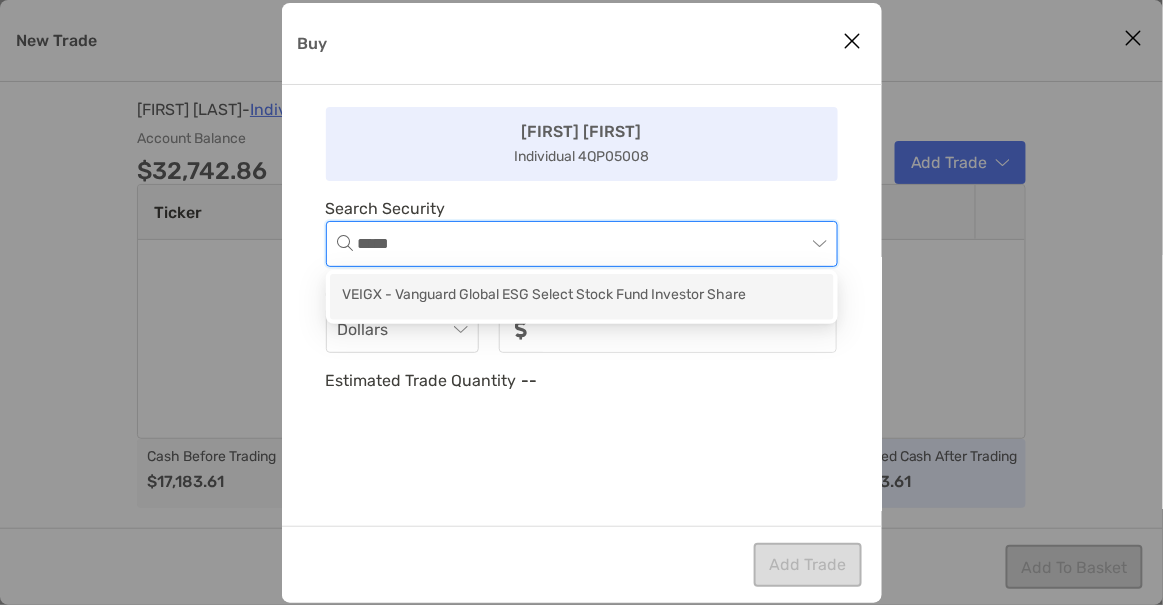 click on "VEIGX - Vanguard Global ESG Select Stock Fund Investor Share" at bounding box center (582, 296) 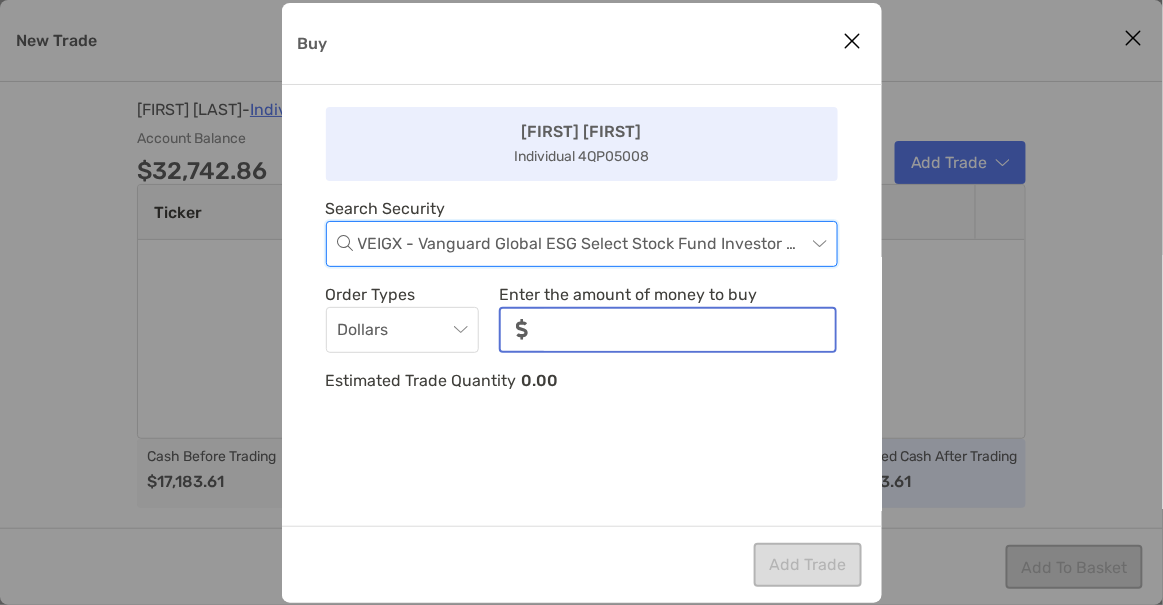 click on "noSymbolCurrency" at bounding box center [689, 330] 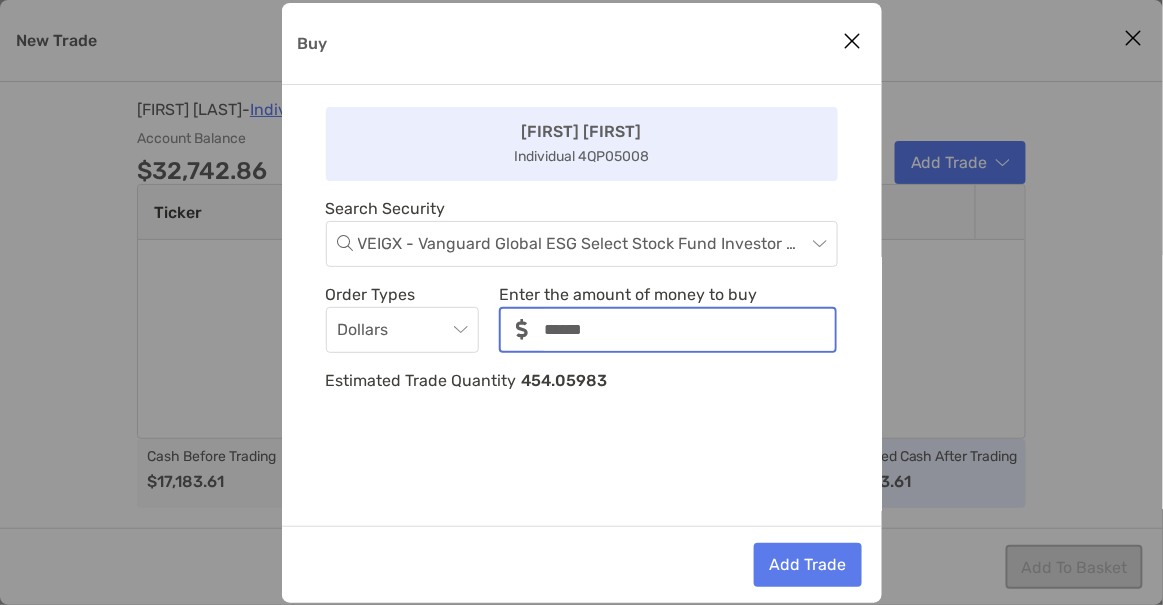 type on "******" 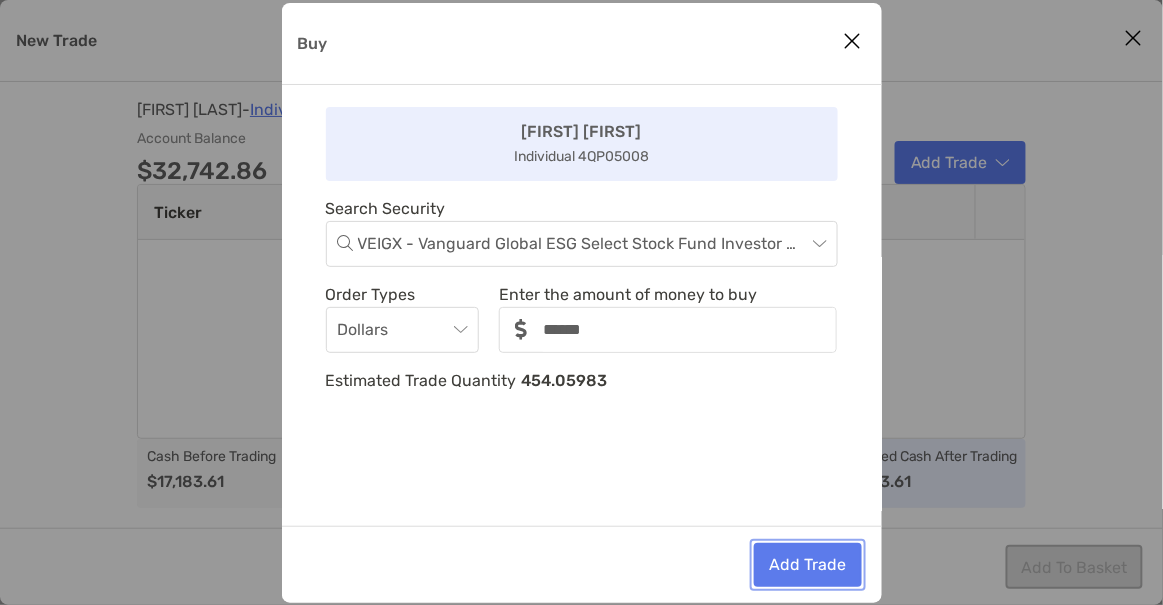 click on "Add Trade" at bounding box center [808, 565] 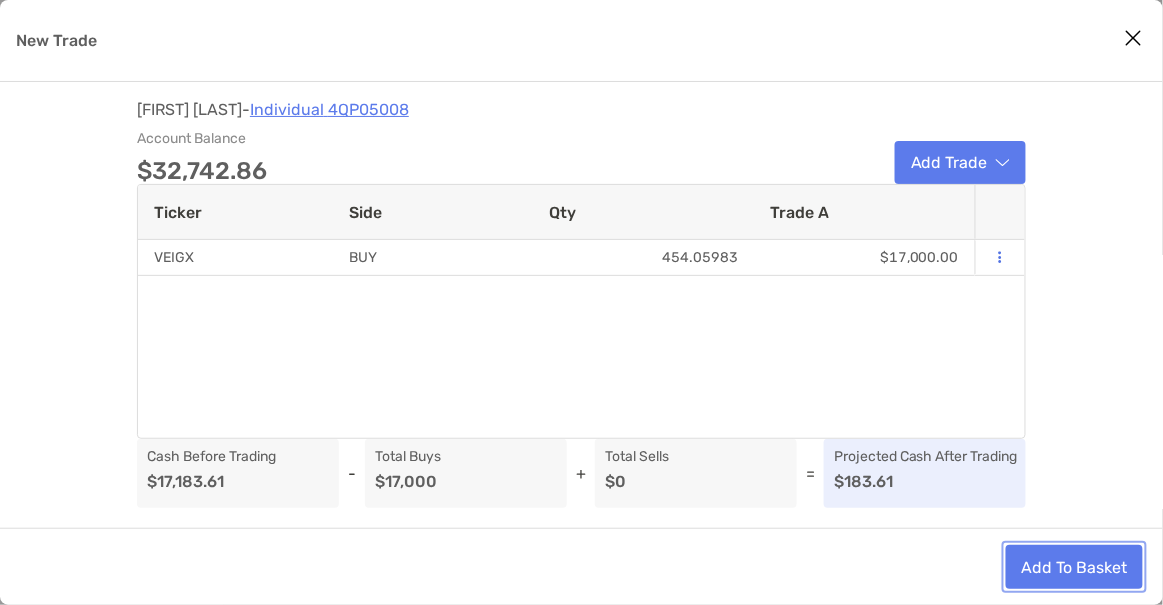 click on "Add To Basket" at bounding box center (1074, 567) 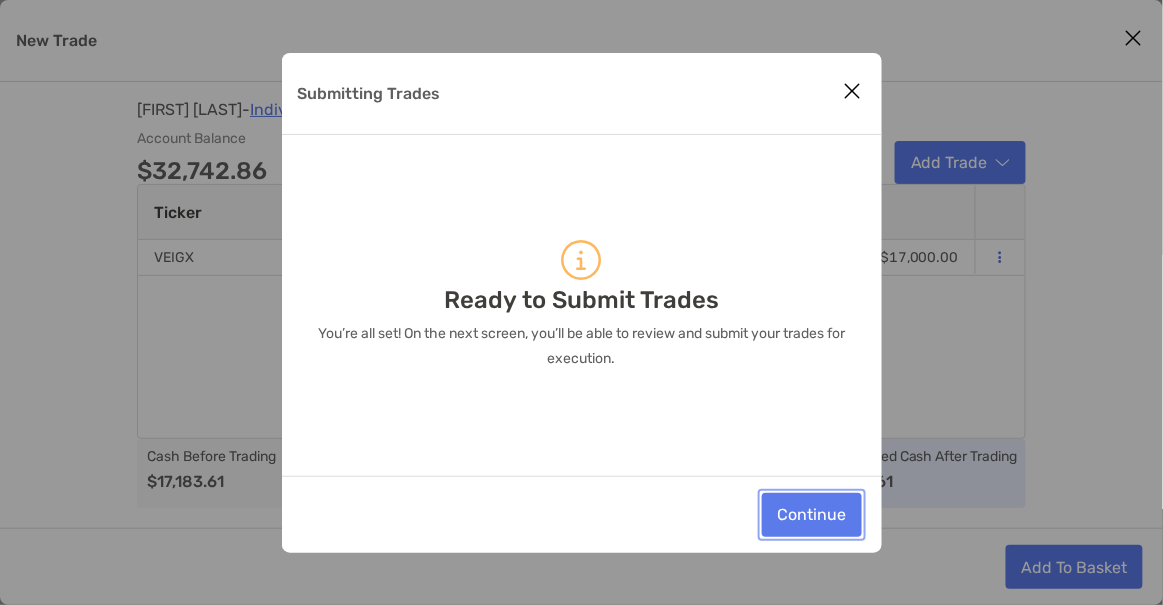 click on "Continue" at bounding box center (812, 515) 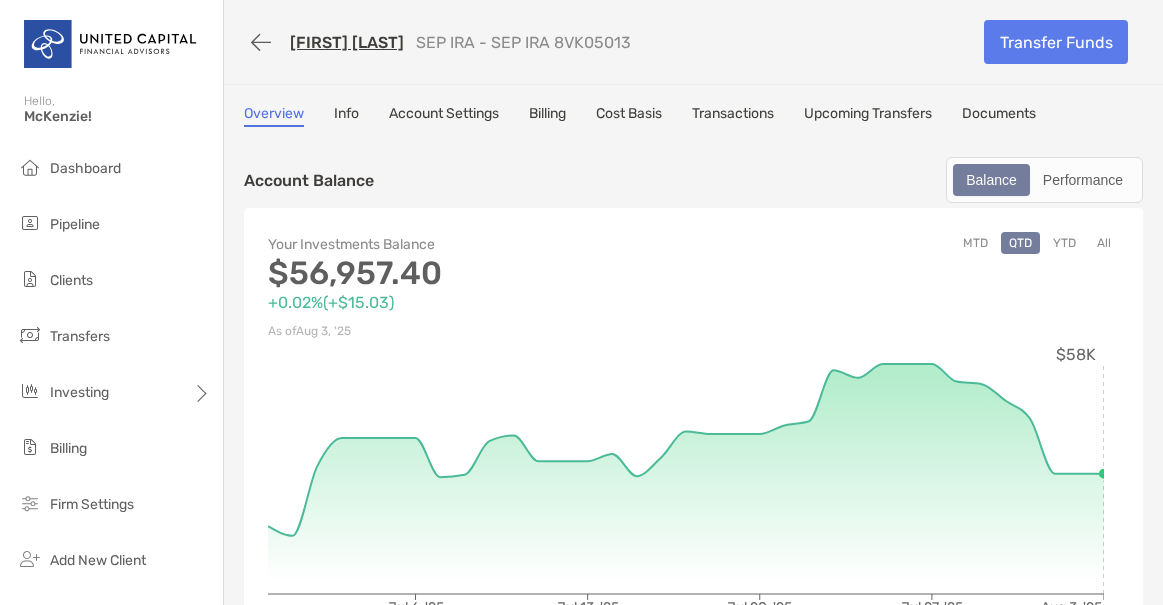scroll, scrollTop: 0, scrollLeft: 0, axis: both 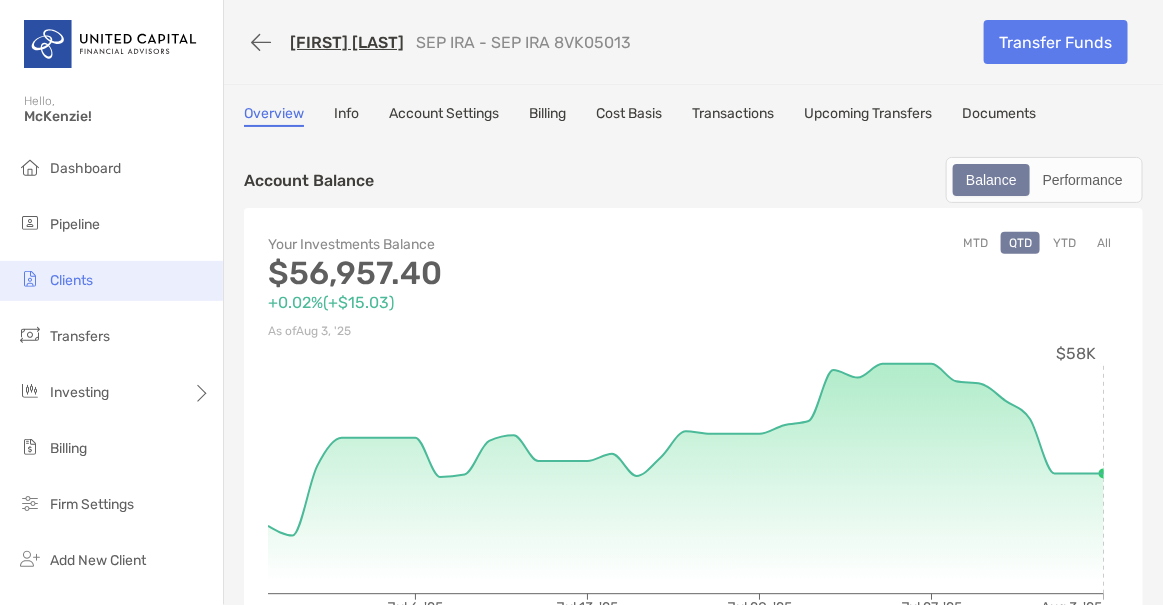 click on "Clients" at bounding box center [111, 281] 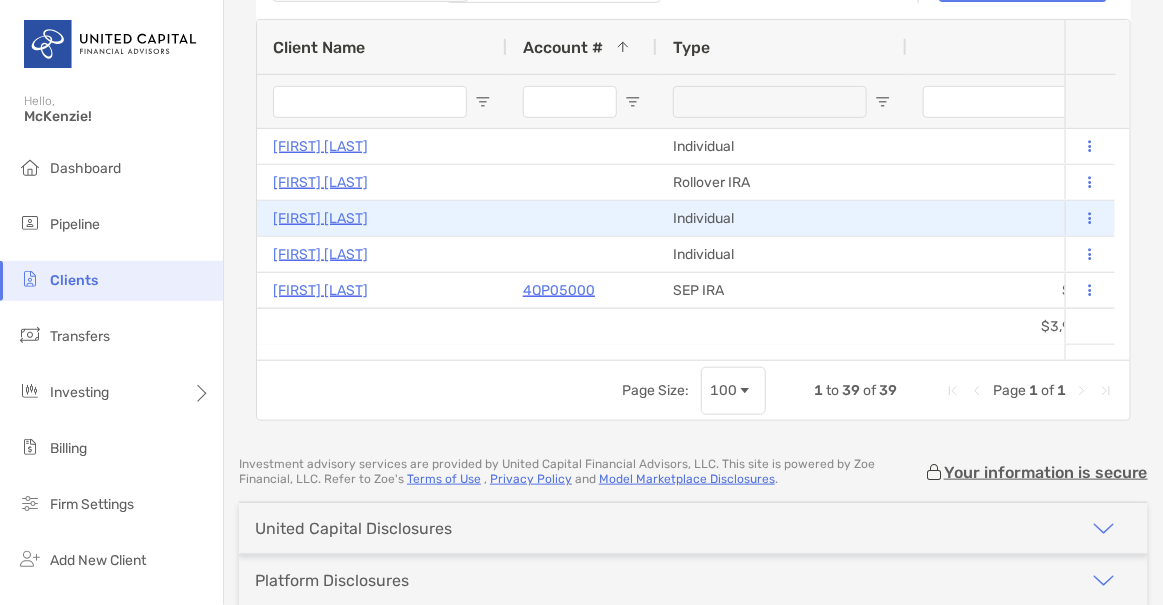 scroll, scrollTop: 193, scrollLeft: 0, axis: vertical 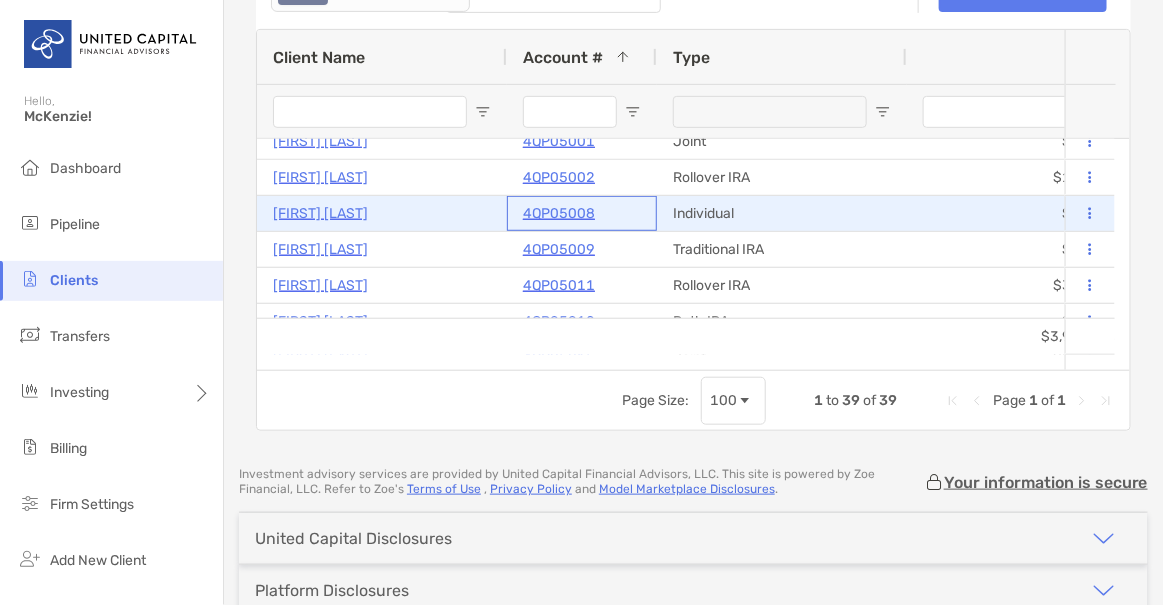click on "4QP05008" at bounding box center [559, 213] 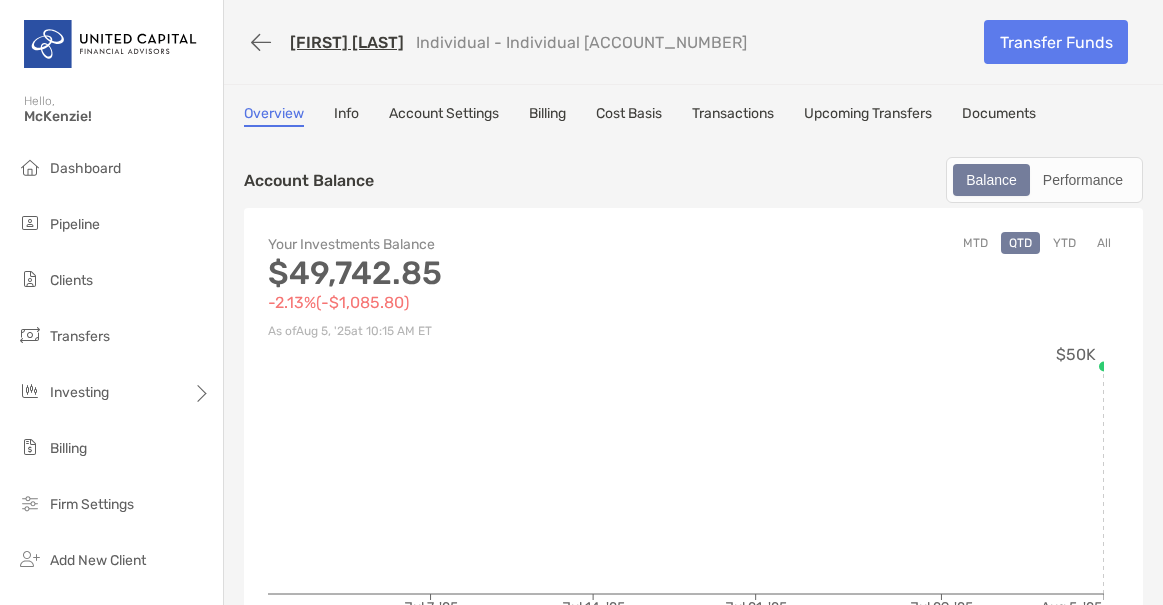 scroll, scrollTop: 0, scrollLeft: 0, axis: both 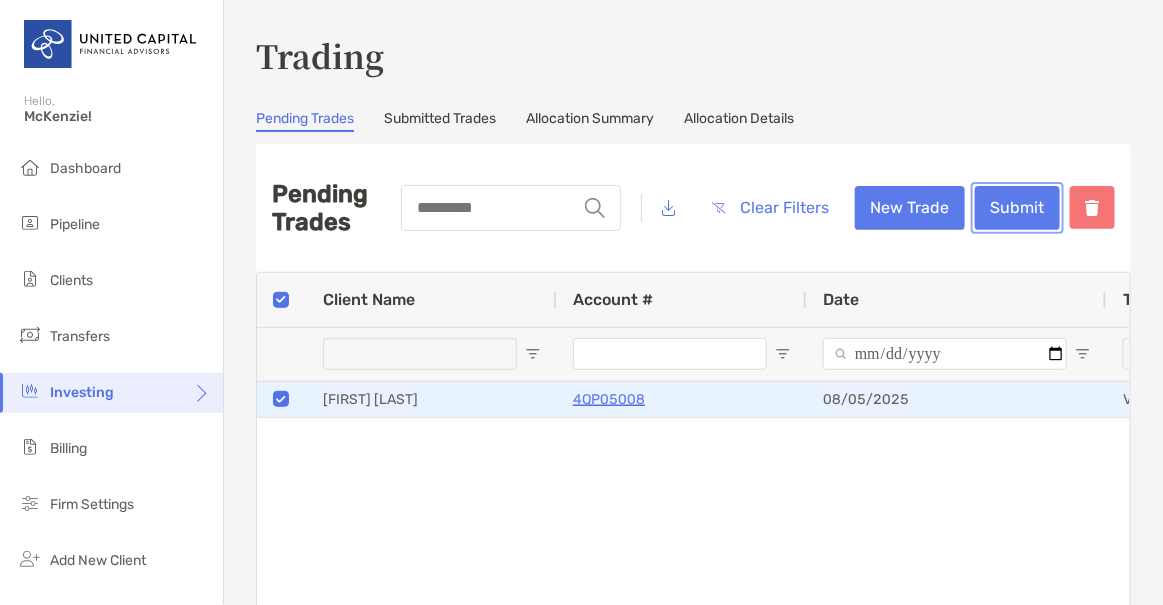 click on "Submit" at bounding box center [1017, 208] 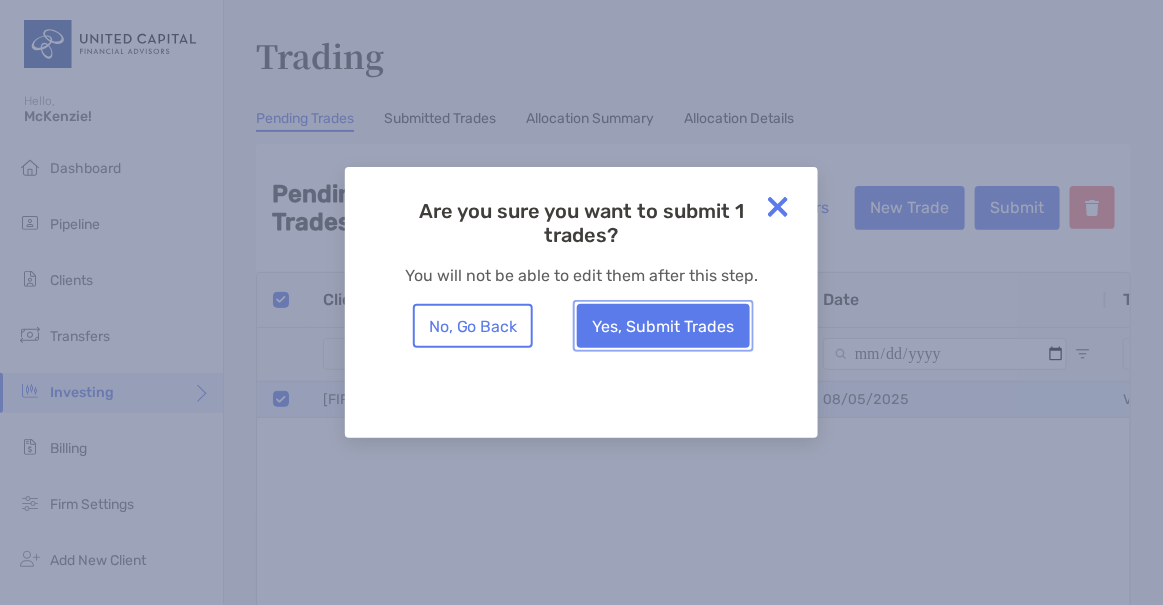 click on "Yes, Submit Trades" at bounding box center [663, 326] 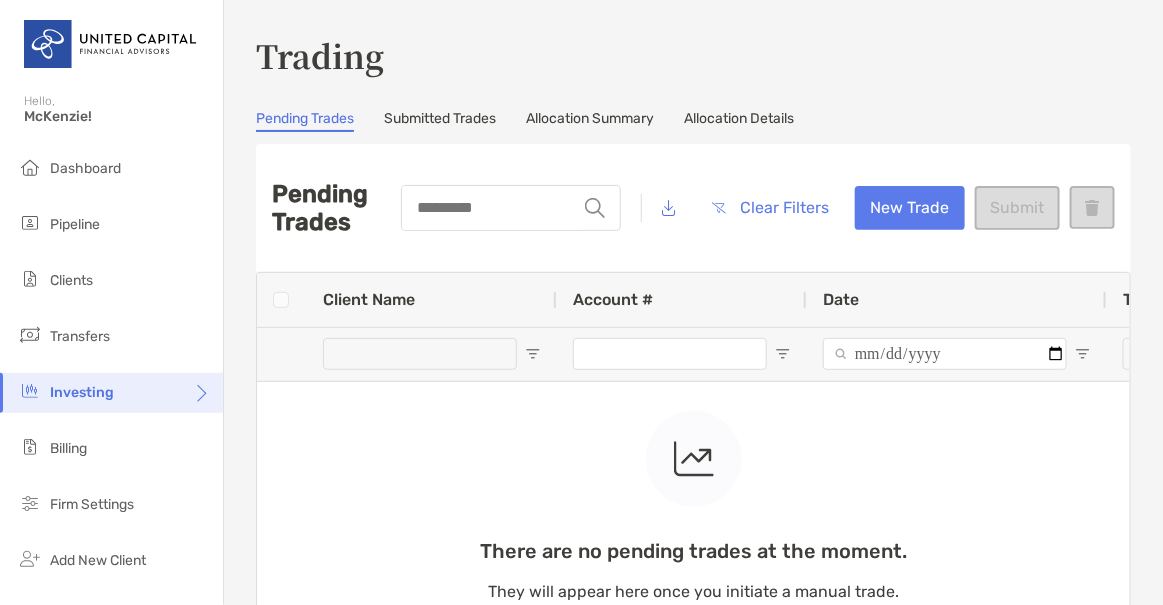 click on "Dashboard Pipeline Clients Transfers Investing Billing Firm Settings" at bounding box center [111, 345] 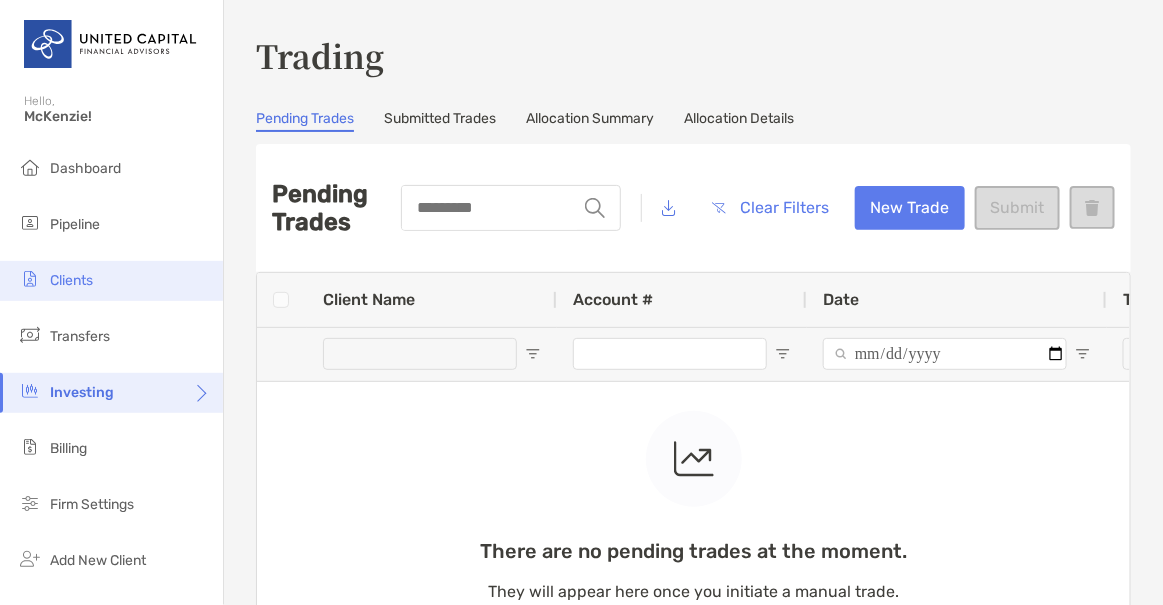 click on "Clients" at bounding box center [111, 281] 